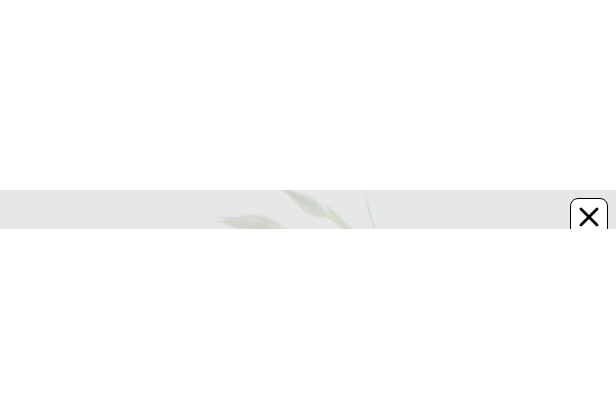 scroll, scrollTop: 0, scrollLeft: 0, axis: both 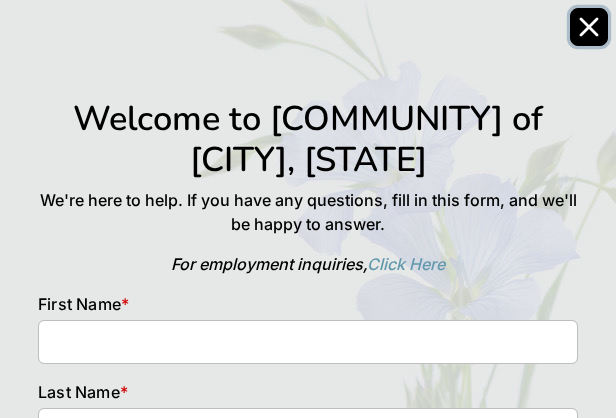 click 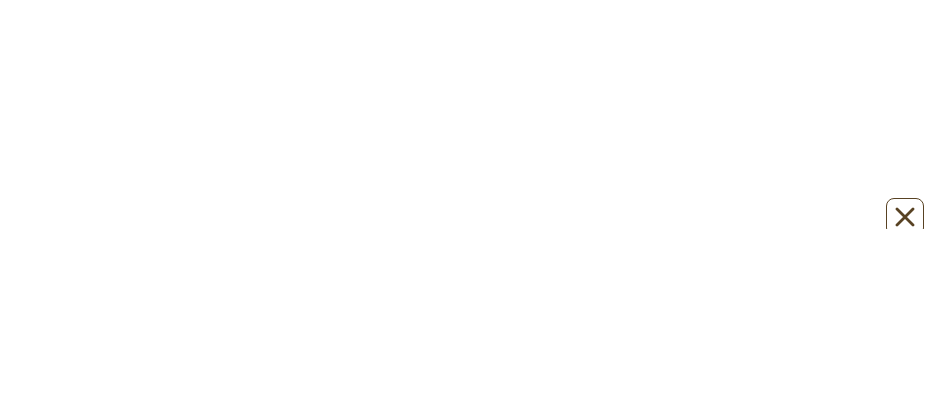 scroll, scrollTop: 0, scrollLeft: 0, axis: both 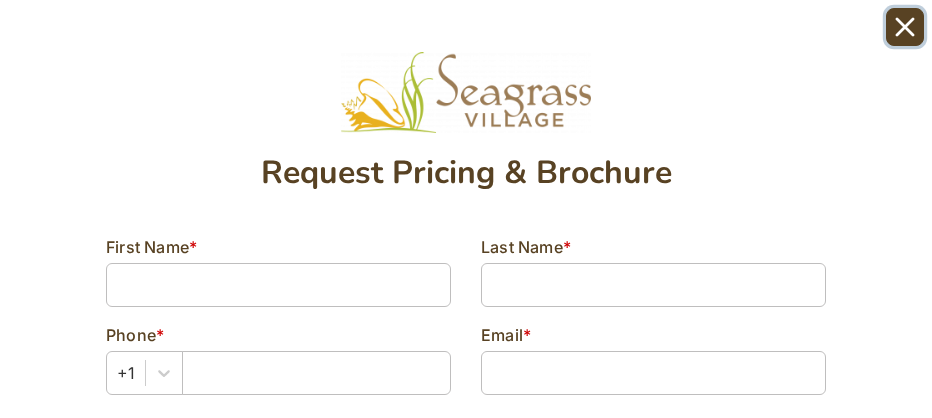 click 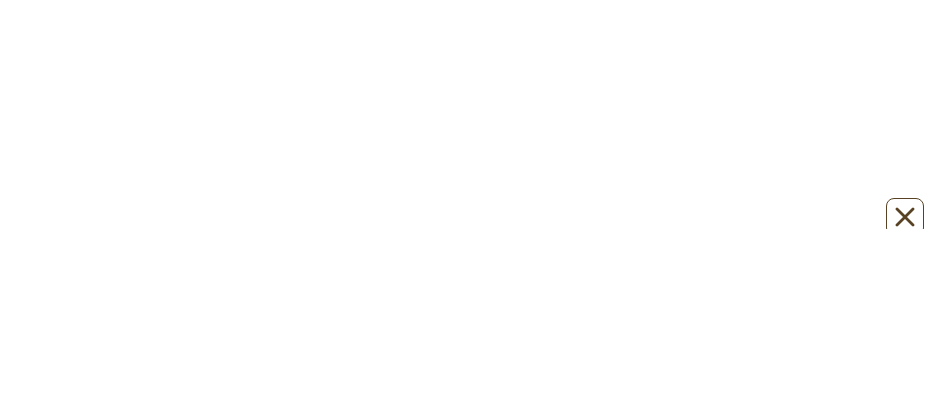 scroll, scrollTop: 0, scrollLeft: 0, axis: both 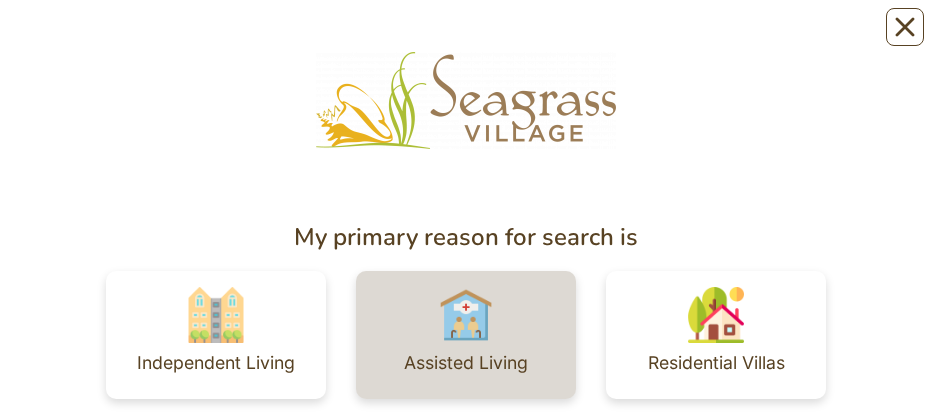 click at bounding box center [466, 315] 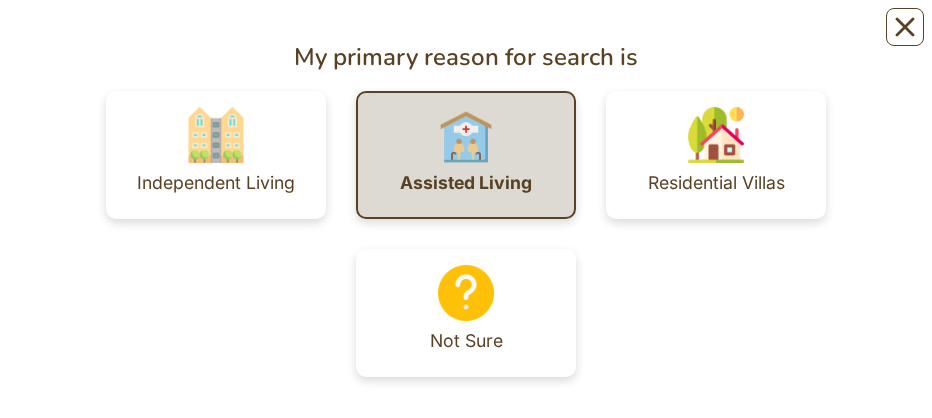 scroll, scrollTop: 224, scrollLeft: 0, axis: vertical 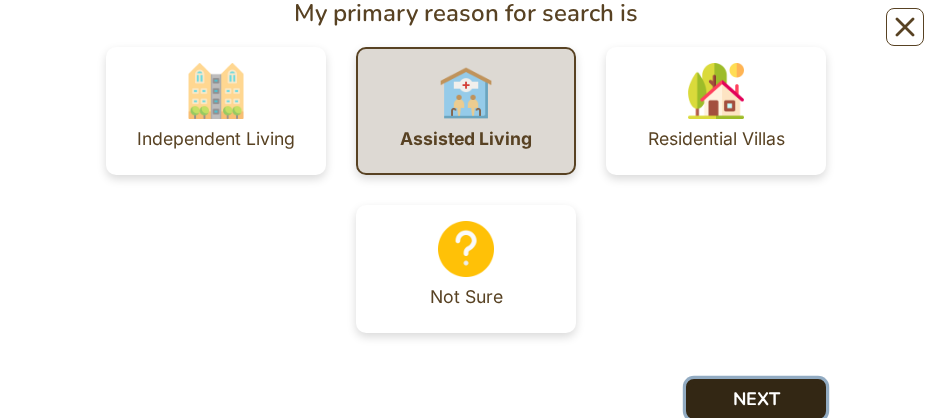 click on "NEXT" at bounding box center [756, 399] 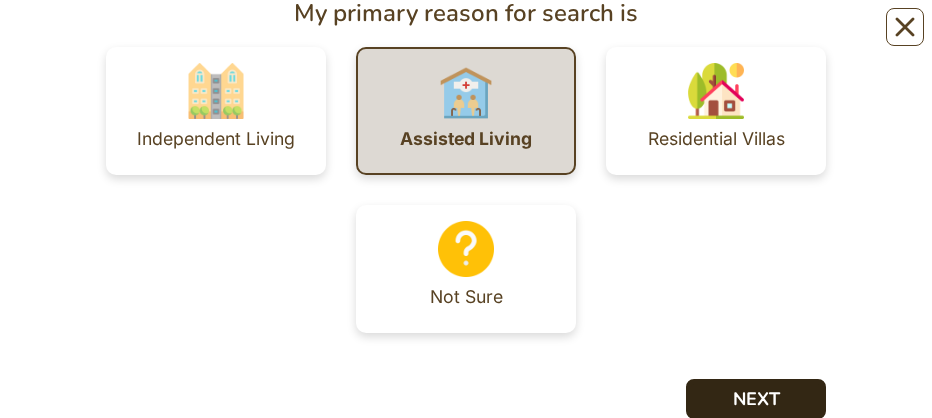 scroll, scrollTop: 0, scrollLeft: 0, axis: both 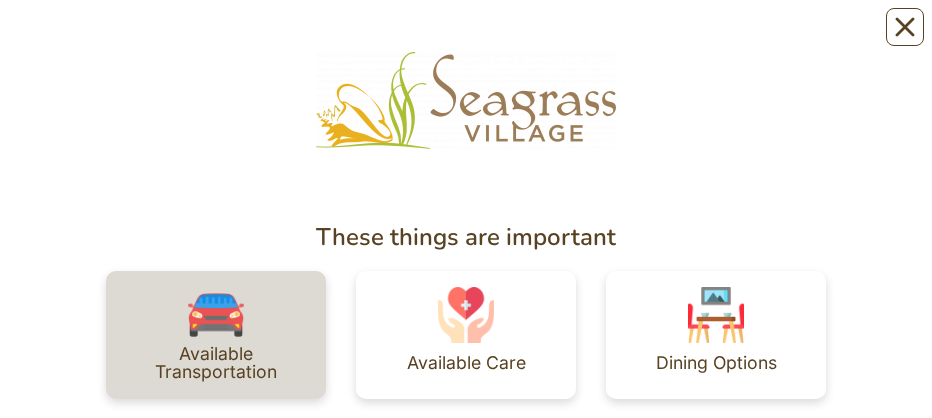 click at bounding box center [216, 315] 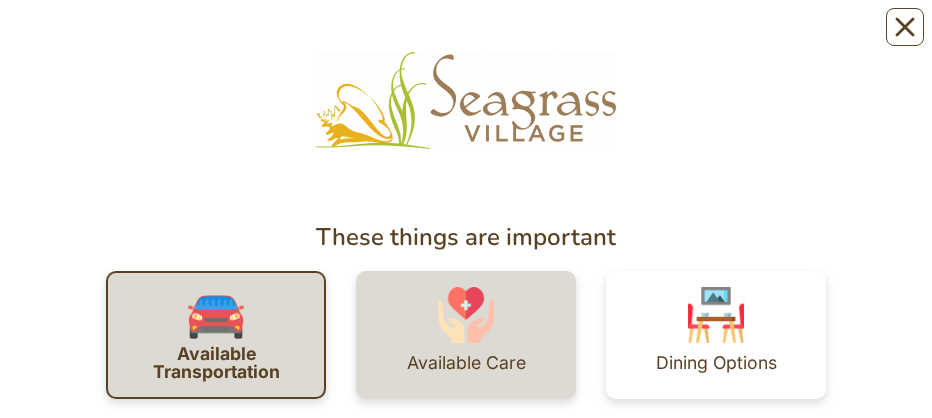 click at bounding box center (466, 315) 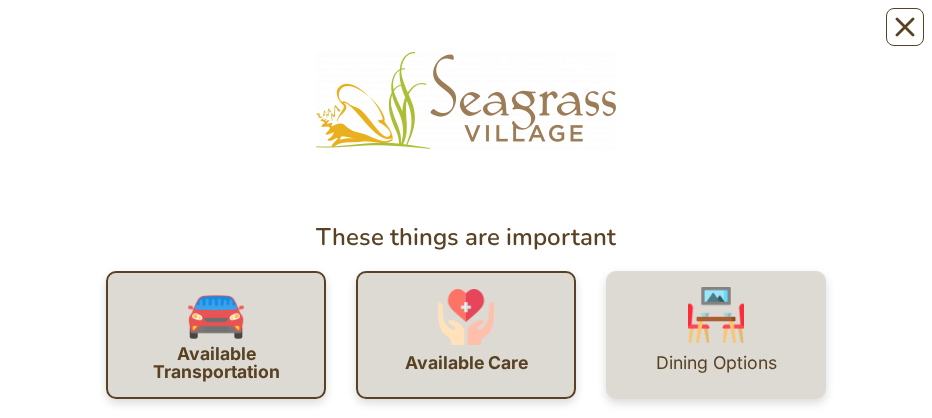 click on "Dining Options" at bounding box center [716, 335] 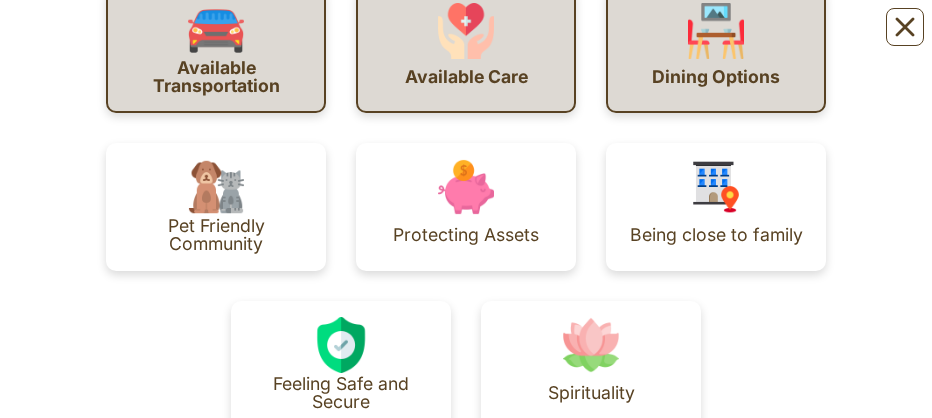 scroll, scrollTop: 289, scrollLeft: 0, axis: vertical 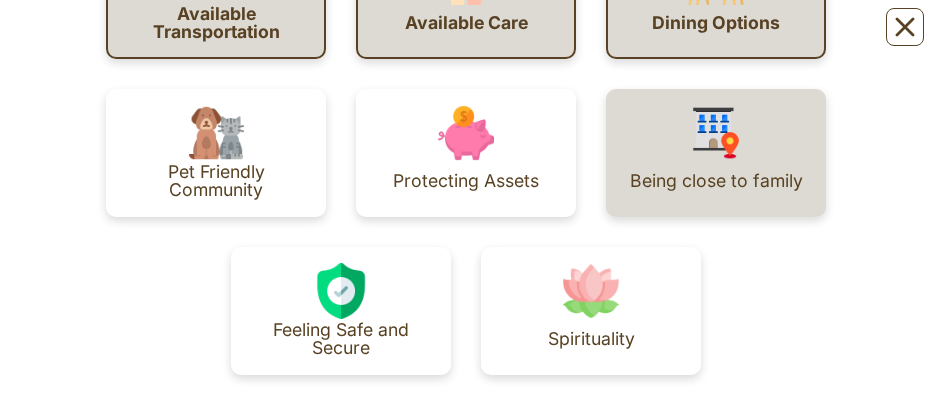 click on "Being close to family" at bounding box center [716, 181] 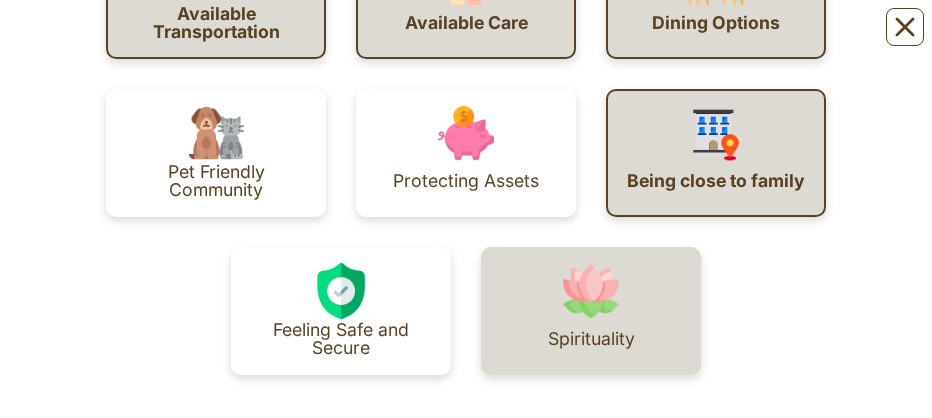 click on "Spirituality" at bounding box center [591, 311] 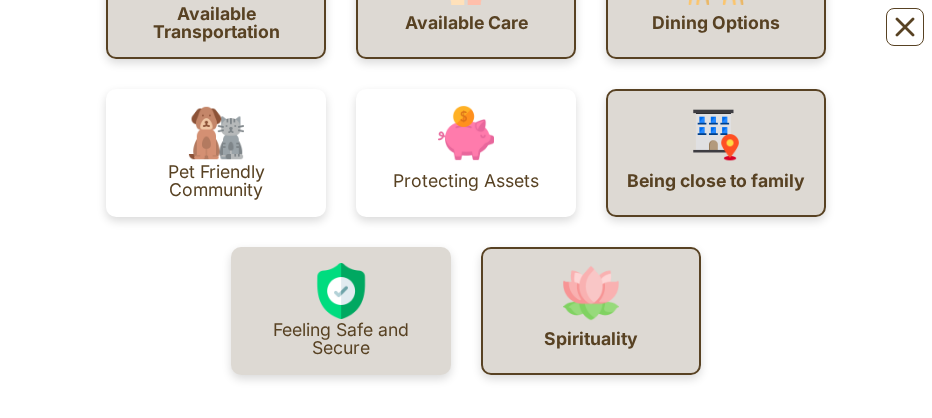 click on "Feeling Safe and Secure" at bounding box center (341, 311) 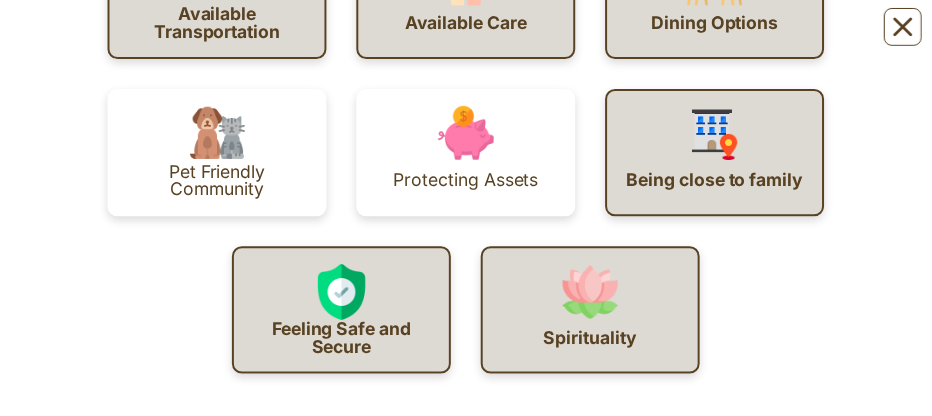 scroll, scrollTop: 435, scrollLeft: 0, axis: vertical 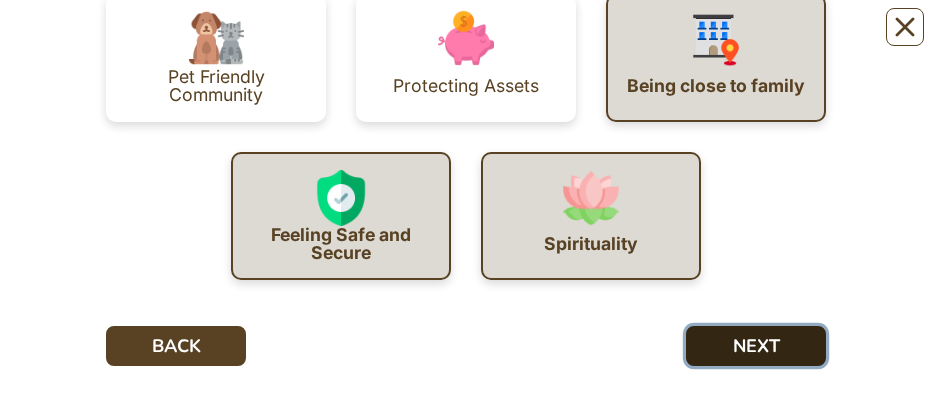 click on "NEXT" at bounding box center [756, 346] 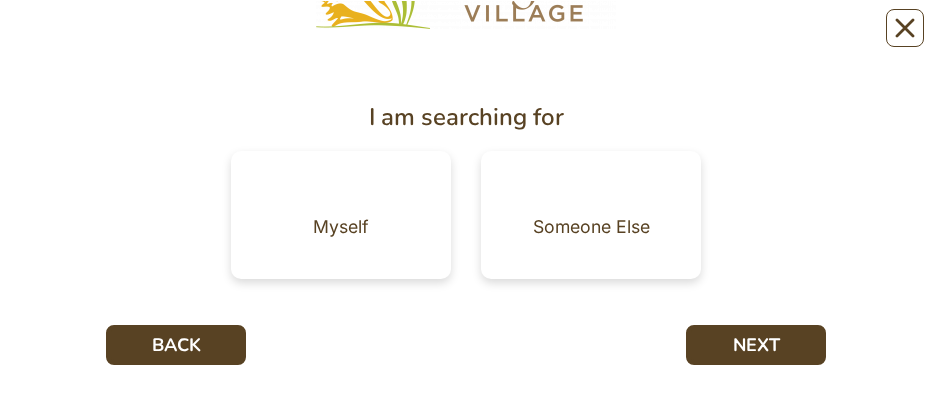 scroll, scrollTop: 0, scrollLeft: 0, axis: both 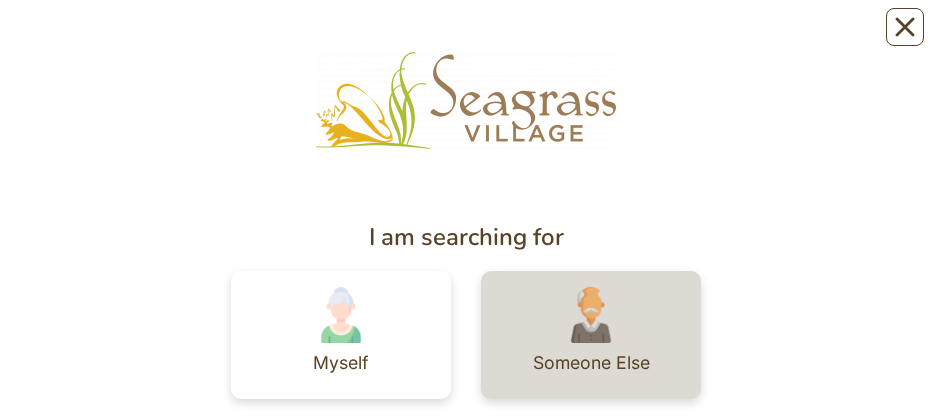 click on "Someone Else" at bounding box center [591, 335] 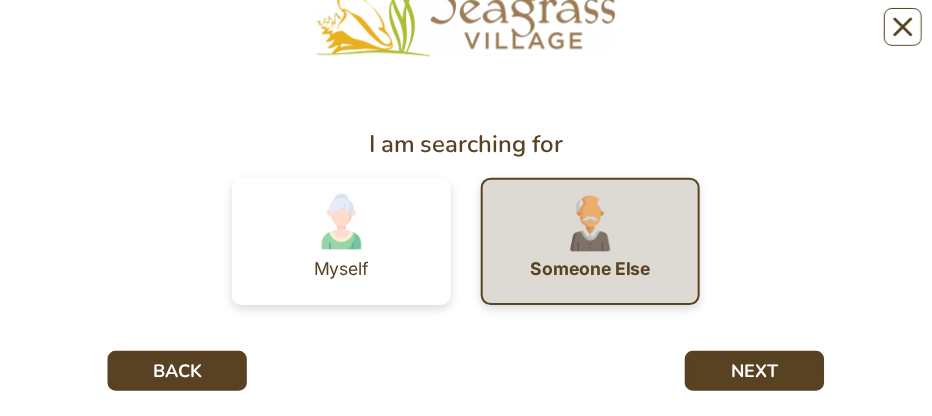 scroll, scrollTop: 119, scrollLeft: 0, axis: vertical 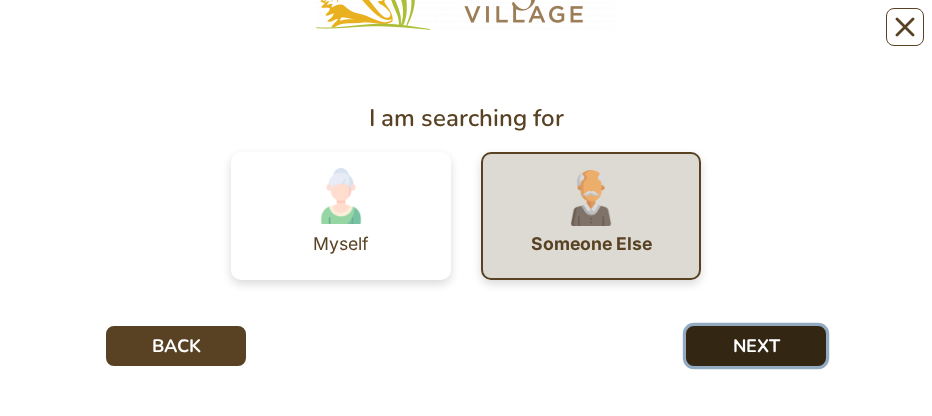 click on "NEXT" at bounding box center [756, 346] 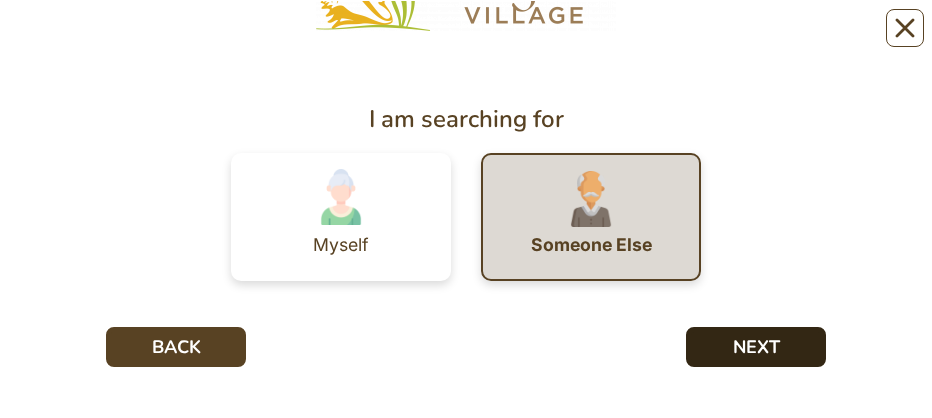 scroll, scrollTop: 0, scrollLeft: 0, axis: both 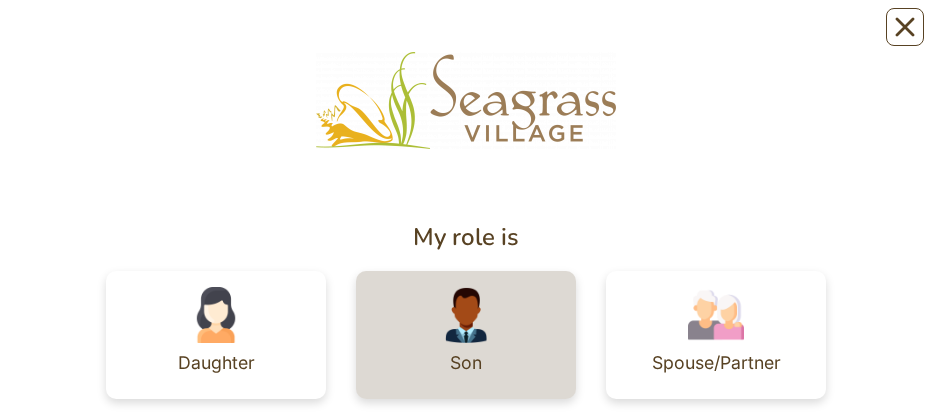 click on "Son" at bounding box center (466, 335) 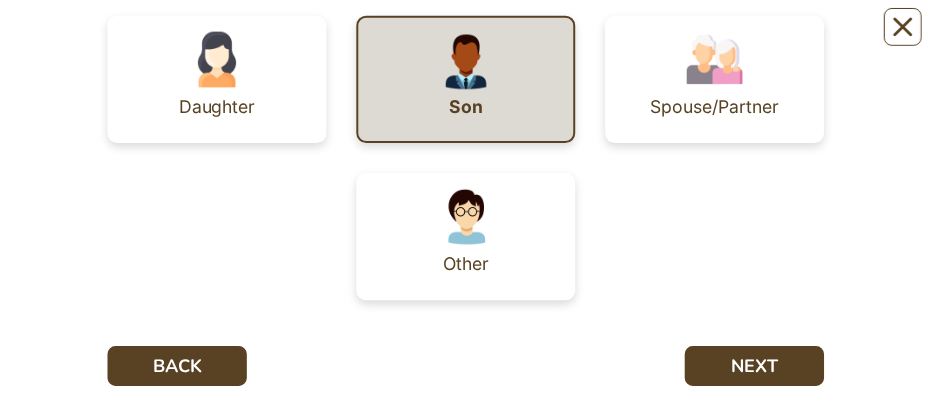 scroll, scrollTop: 277, scrollLeft: 0, axis: vertical 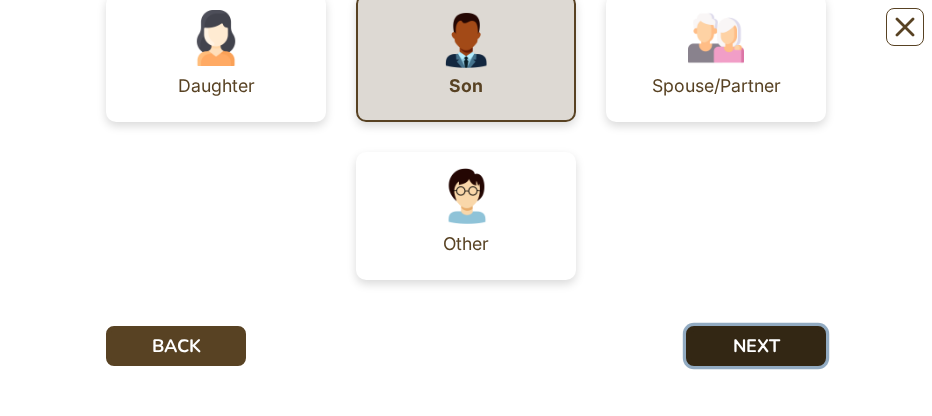 click on "NEXT" at bounding box center [756, 346] 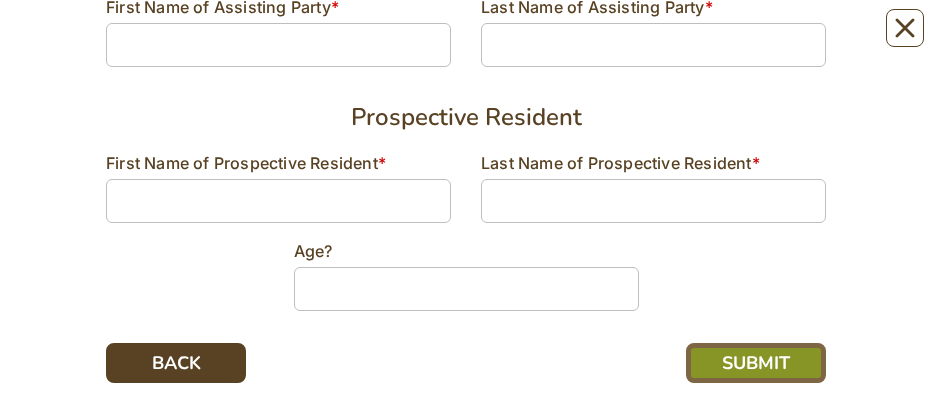 scroll, scrollTop: 0, scrollLeft: 0, axis: both 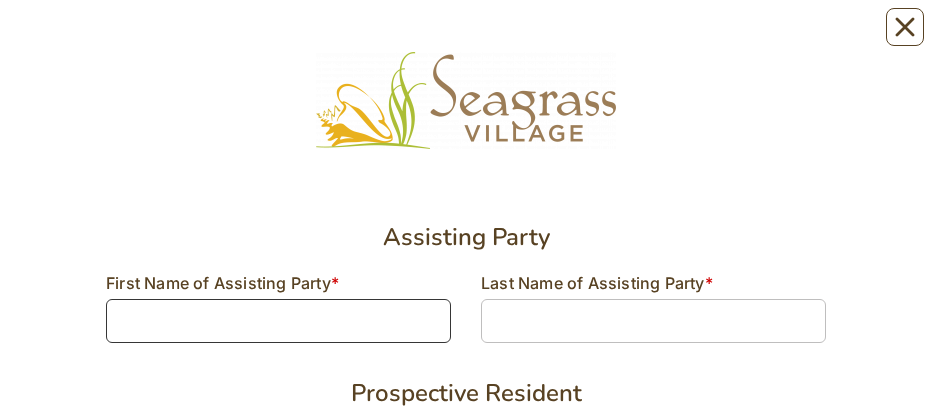 click at bounding box center (278, 321) 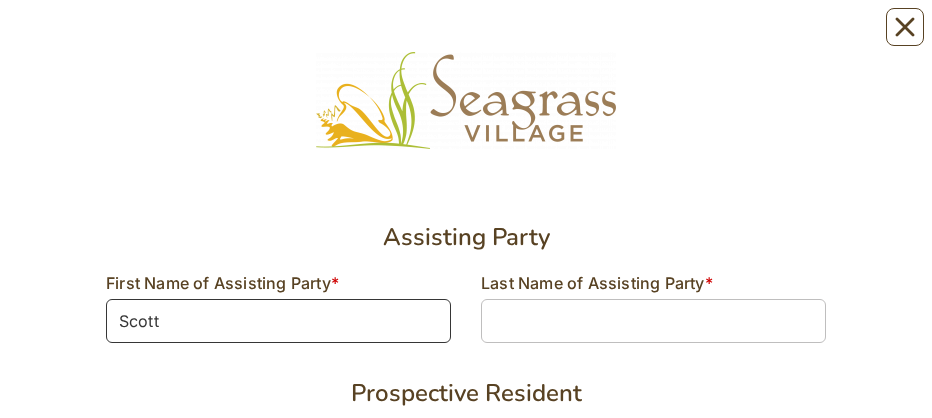 type on "Scott" 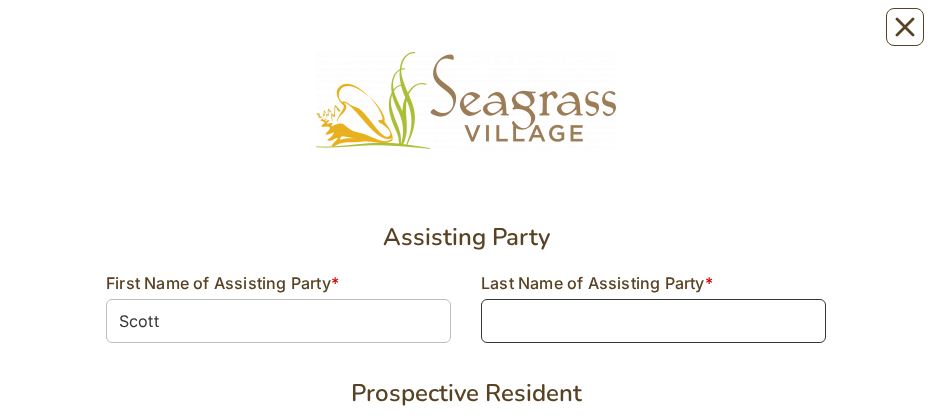 click at bounding box center (653, 321) 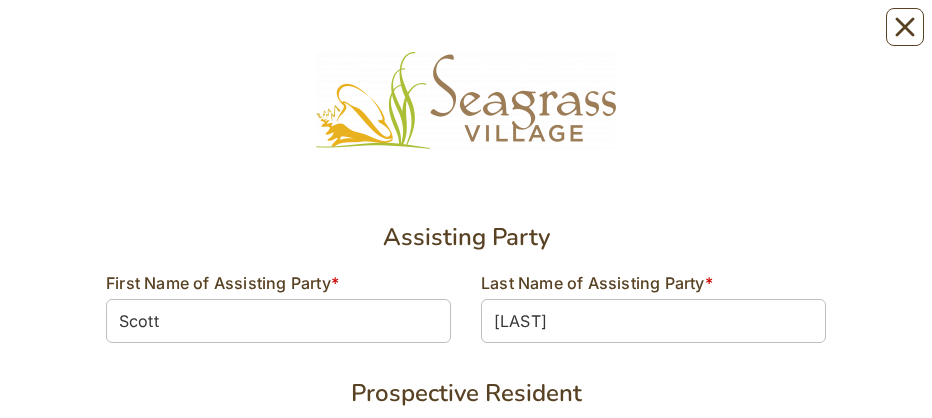 type on "Moore" 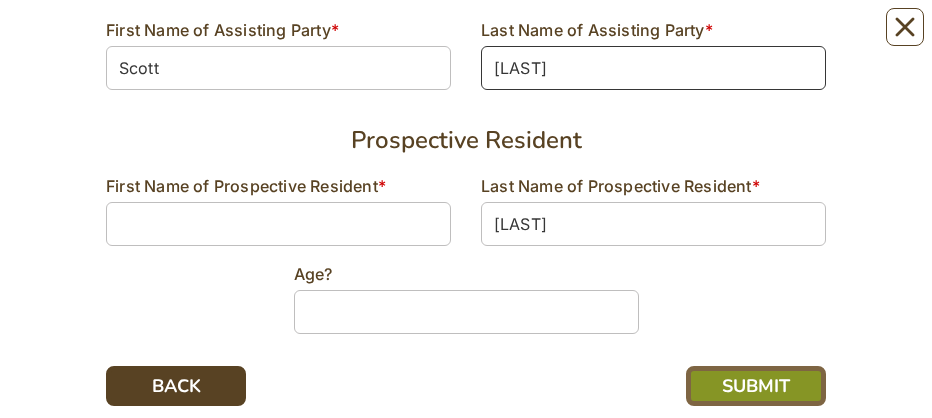 scroll, scrollTop: 256, scrollLeft: 0, axis: vertical 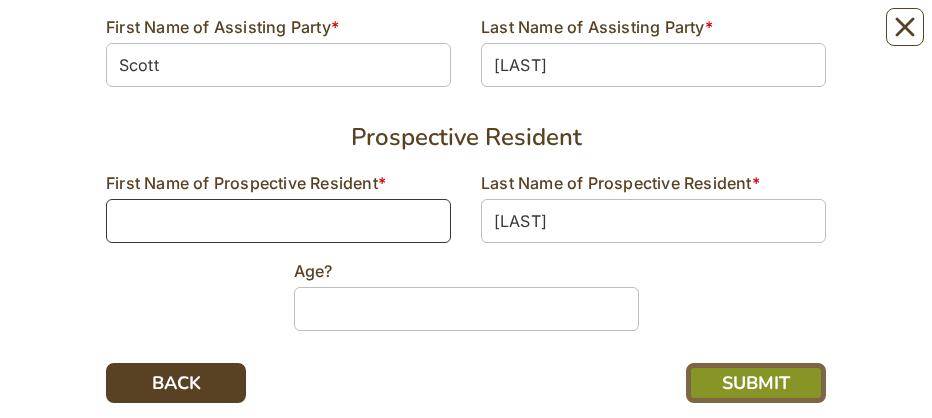 click at bounding box center (278, 221) 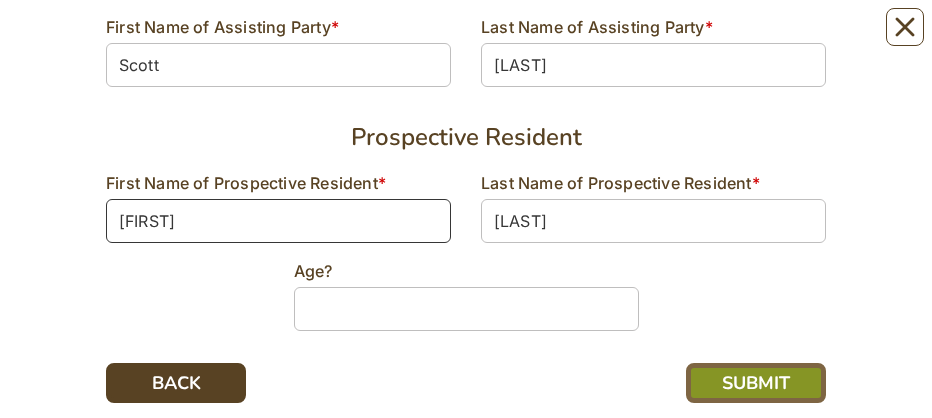 type on "Ann" 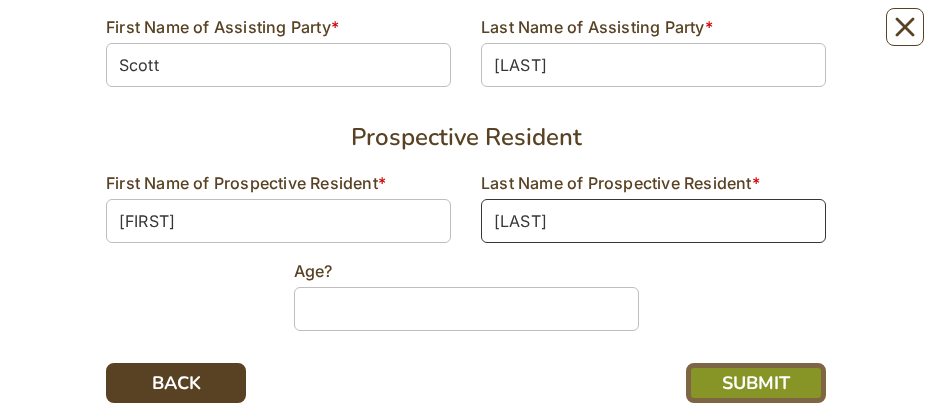 click on "Moore" at bounding box center [653, 221] 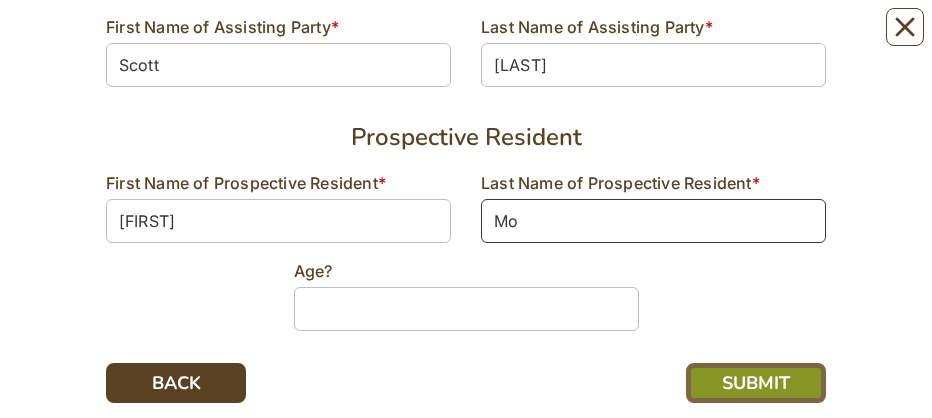 type on "M" 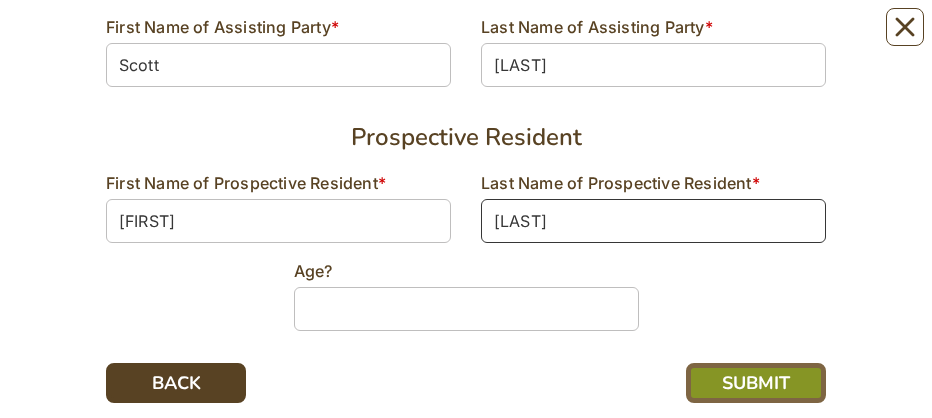 type on "Peacock" 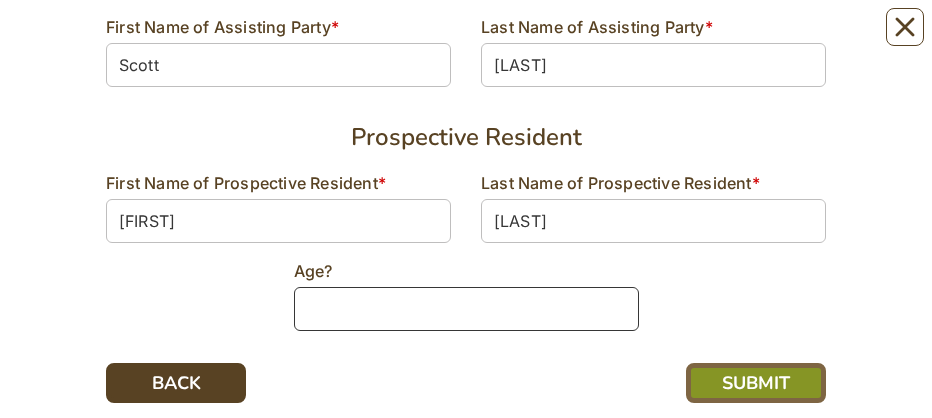 click at bounding box center [466, 309] 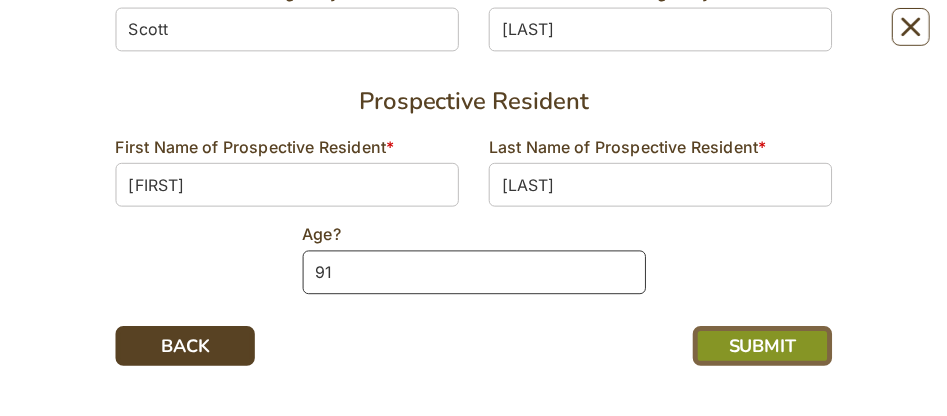 scroll, scrollTop: 293, scrollLeft: 0, axis: vertical 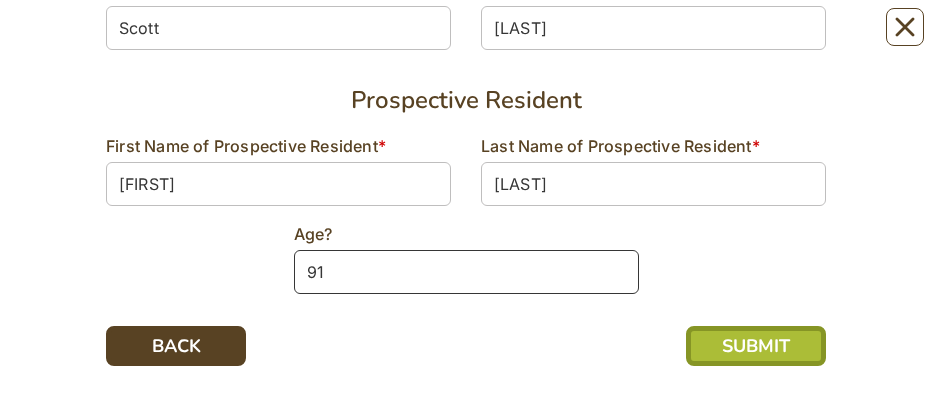 type on "91" 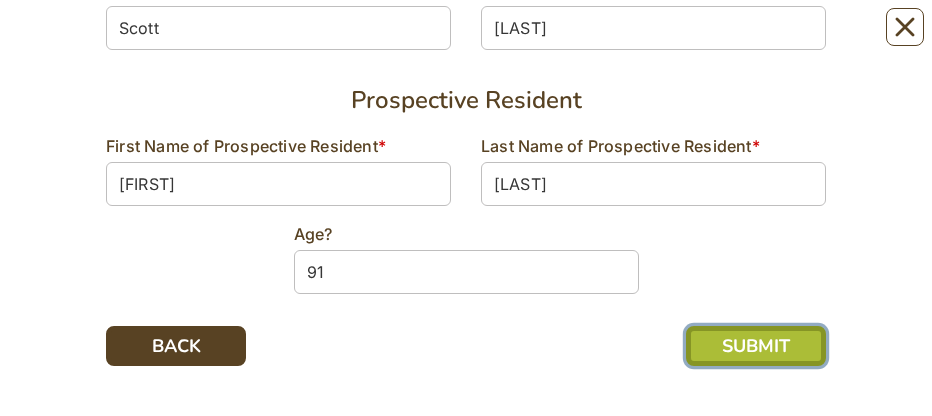 click on "SUBMIT" at bounding box center (756, 346) 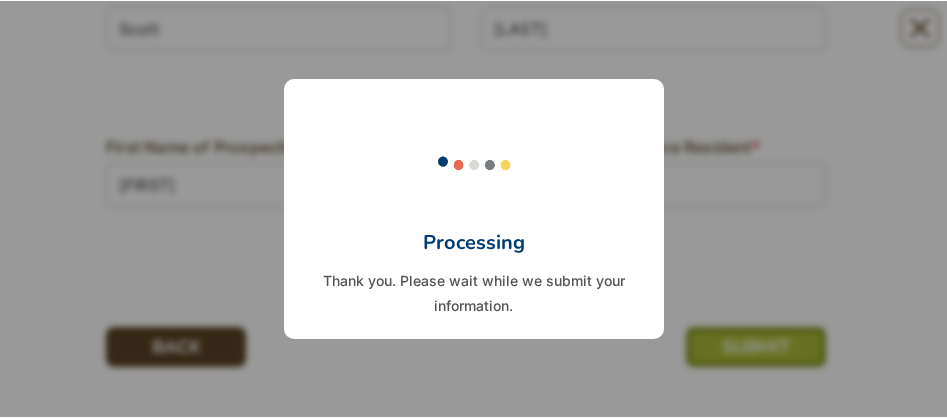 scroll, scrollTop: 0, scrollLeft: 0, axis: both 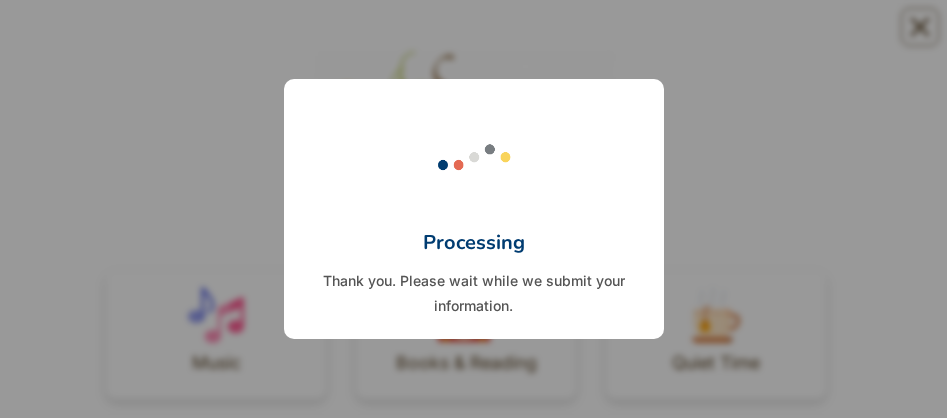 click on "× Processing Thank you. Please wait while we submit your information. OK No Cancel" at bounding box center [473, 209] 